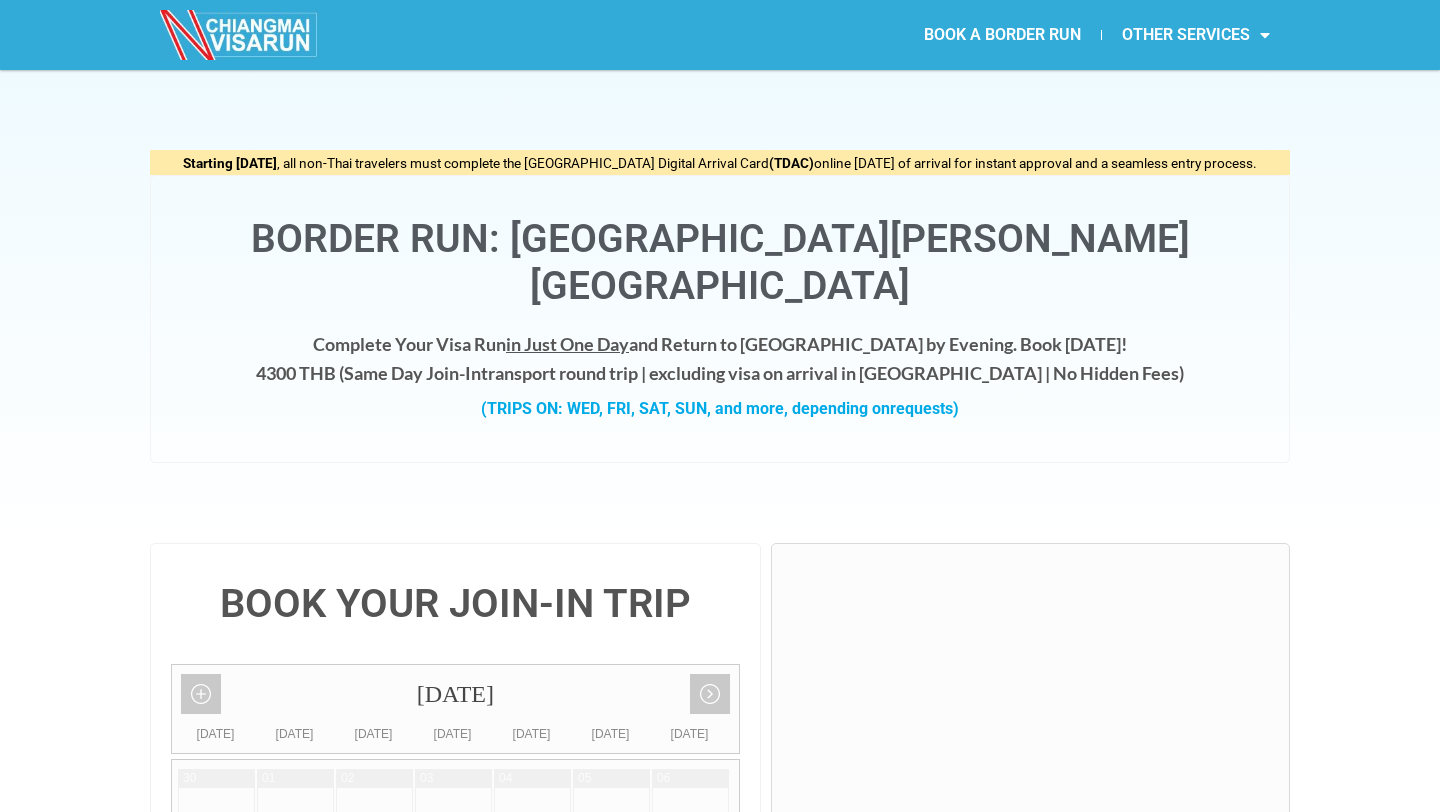 scroll, scrollTop: 0, scrollLeft: 0, axis: both 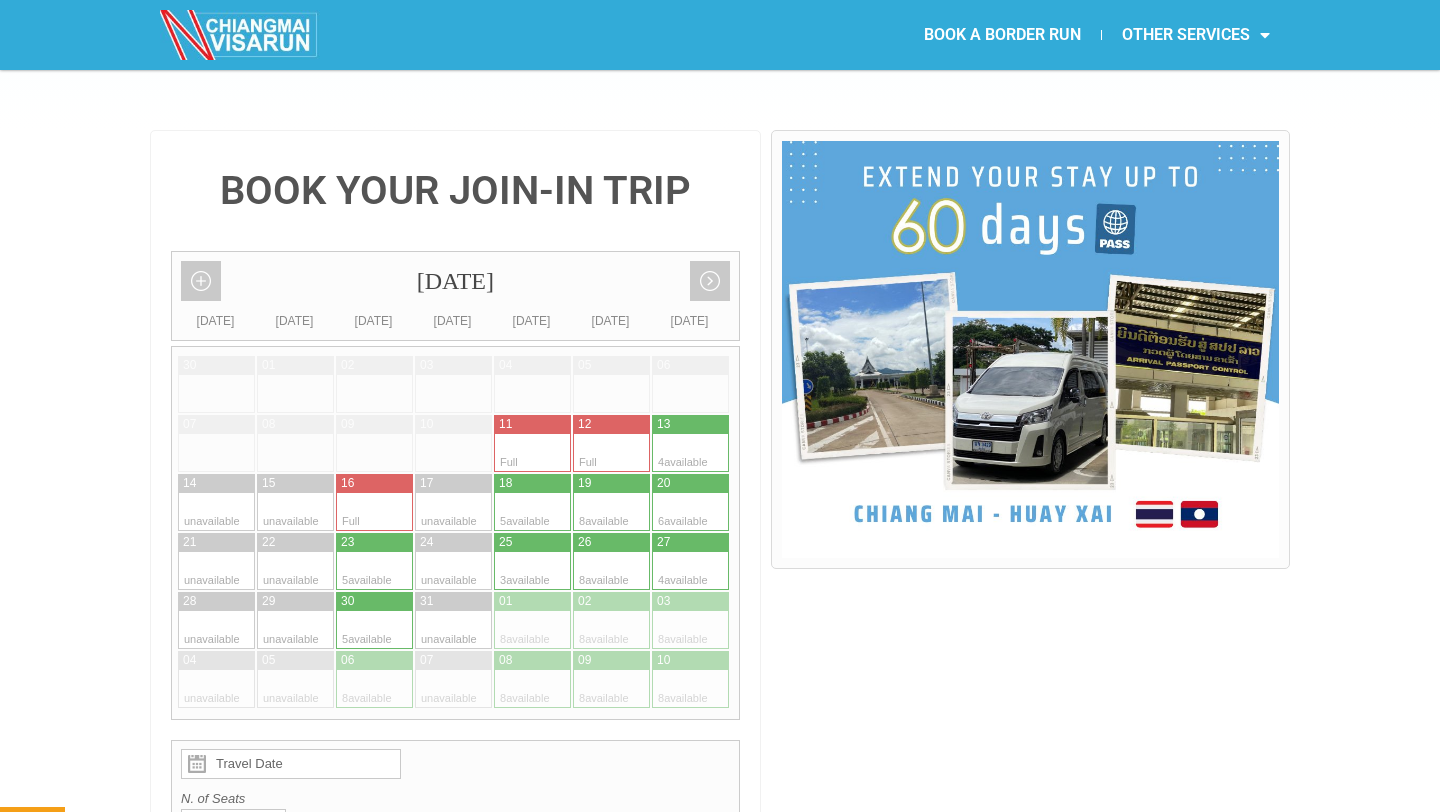 click at bounding box center [355, 630] 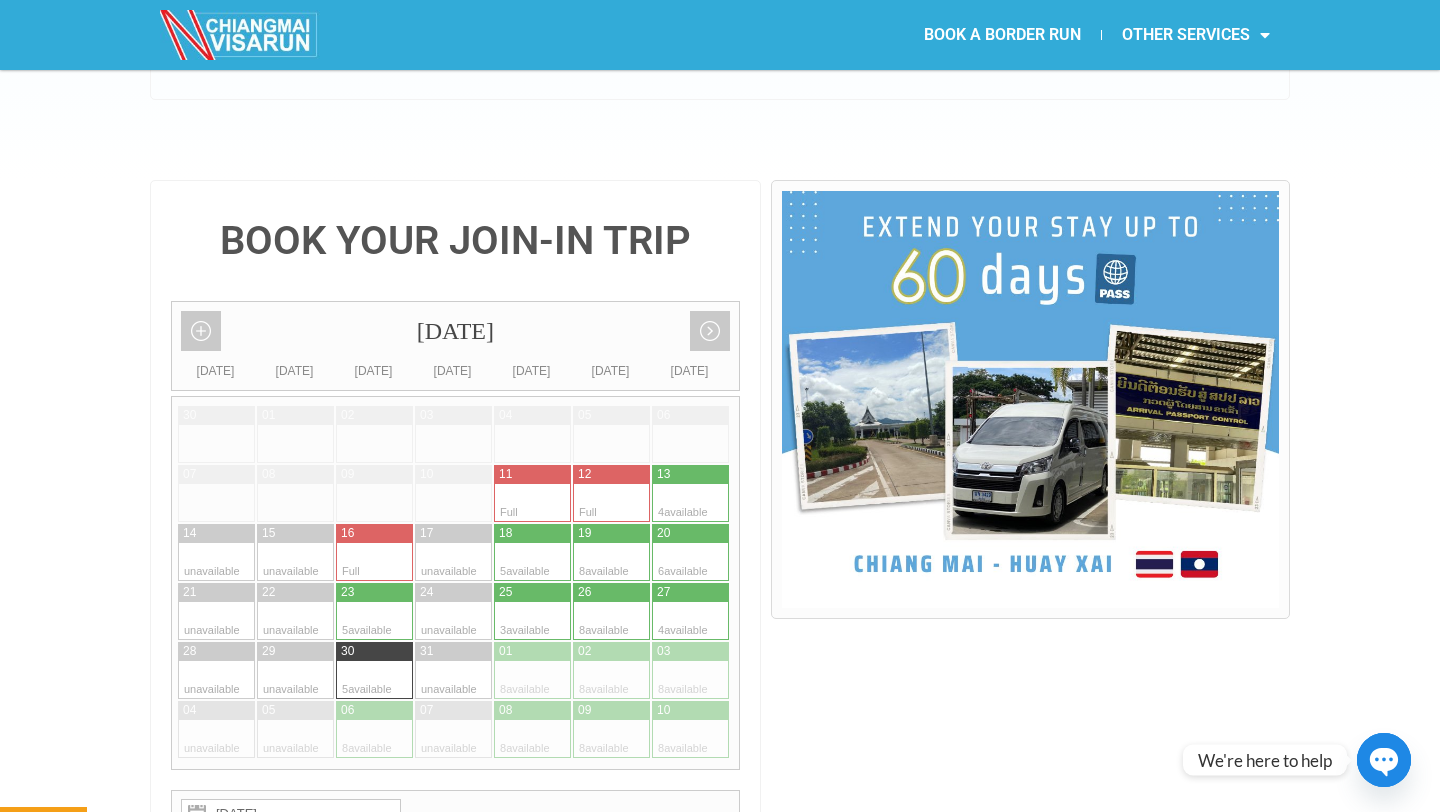 scroll, scrollTop: 0, scrollLeft: 0, axis: both 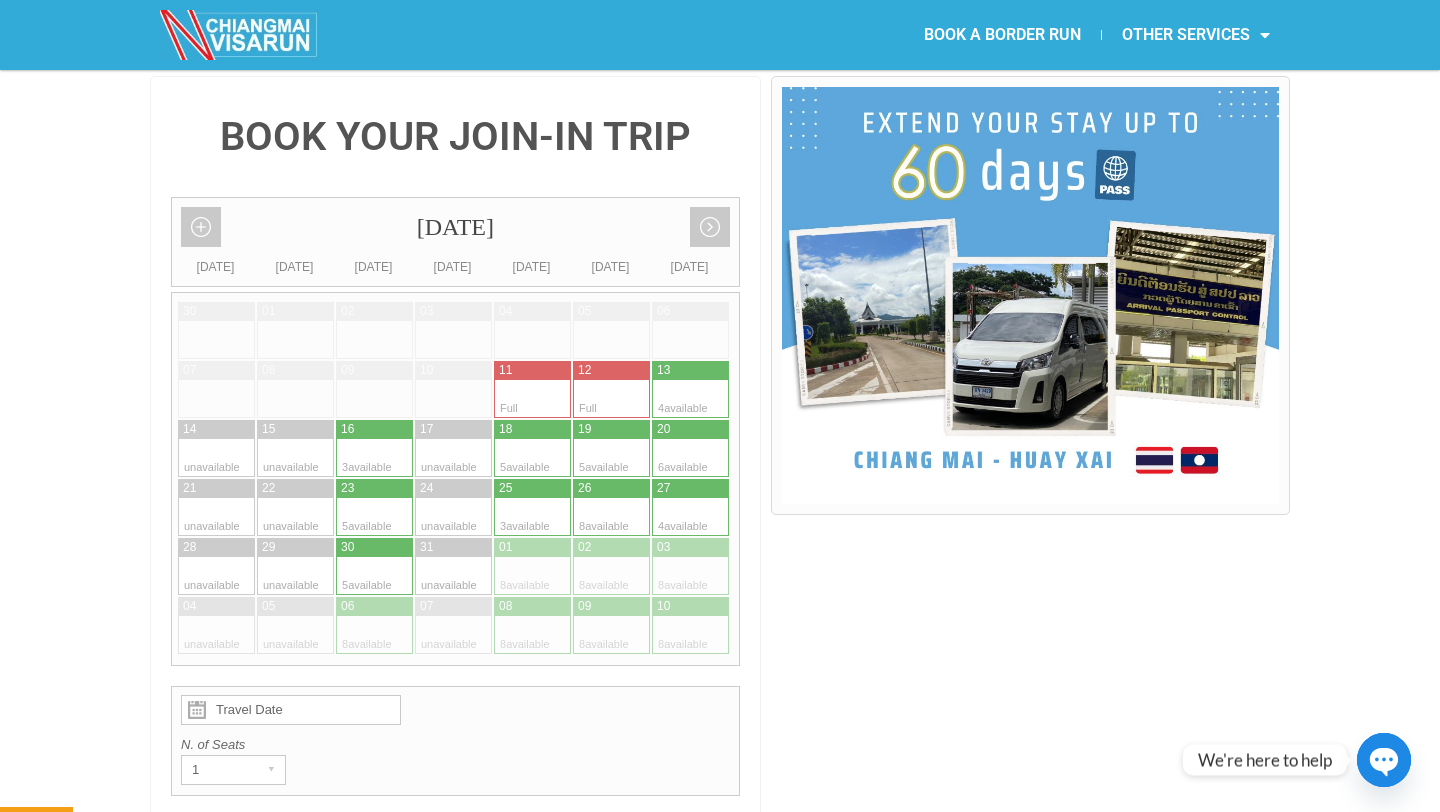 click at bounding box center [394, 576] 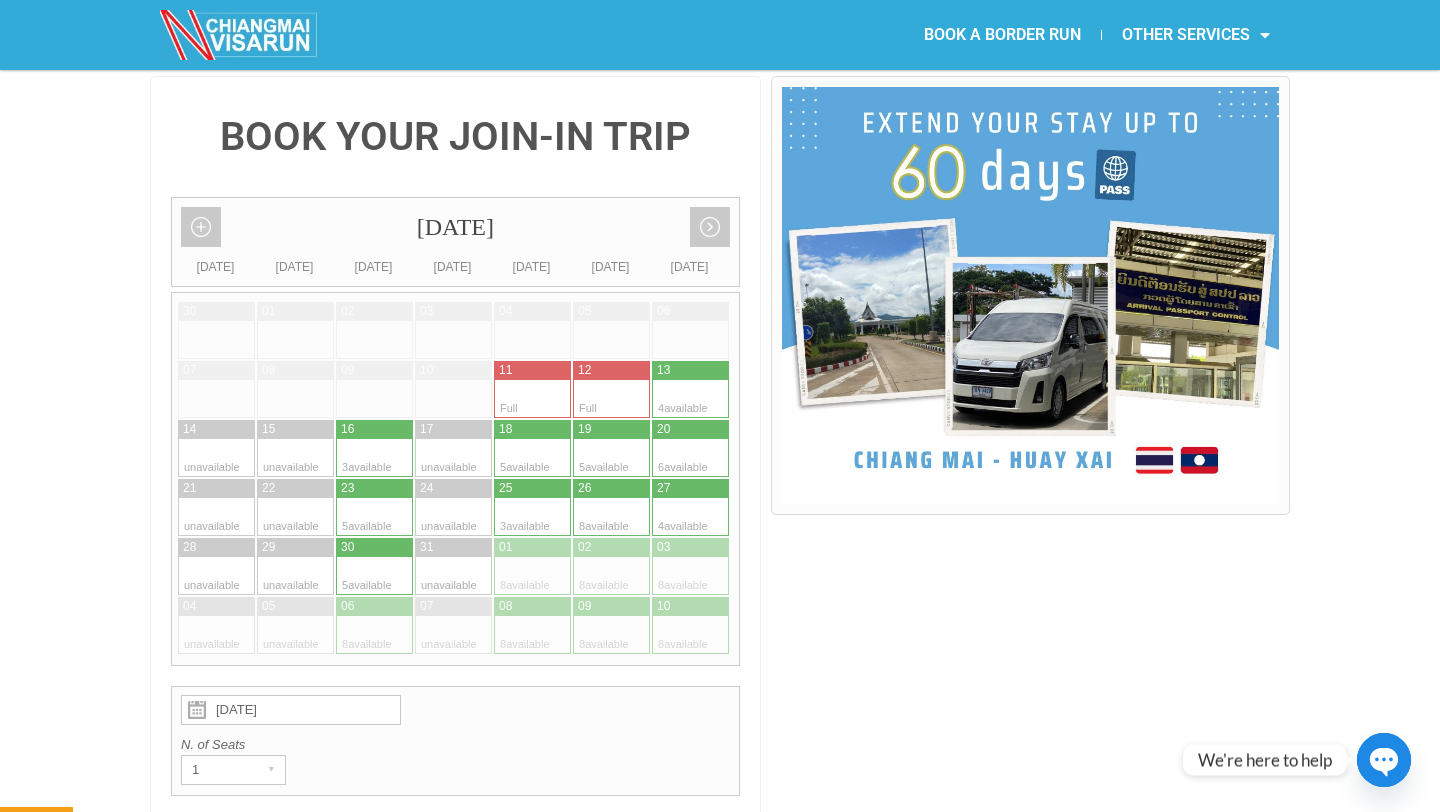 radio on "true" 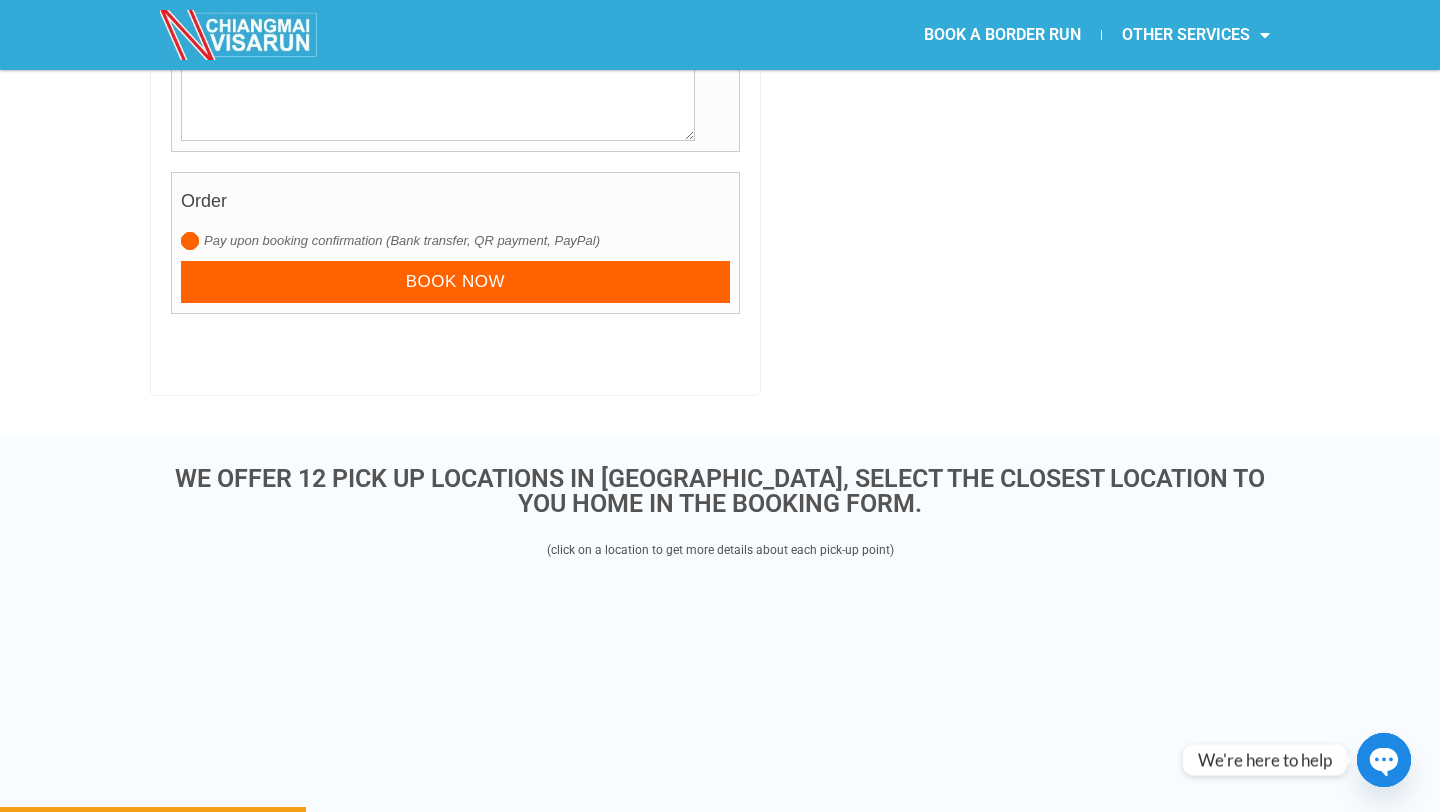 scroll, scrollTop: 2482, scrollLeft: 0, axis: vertical 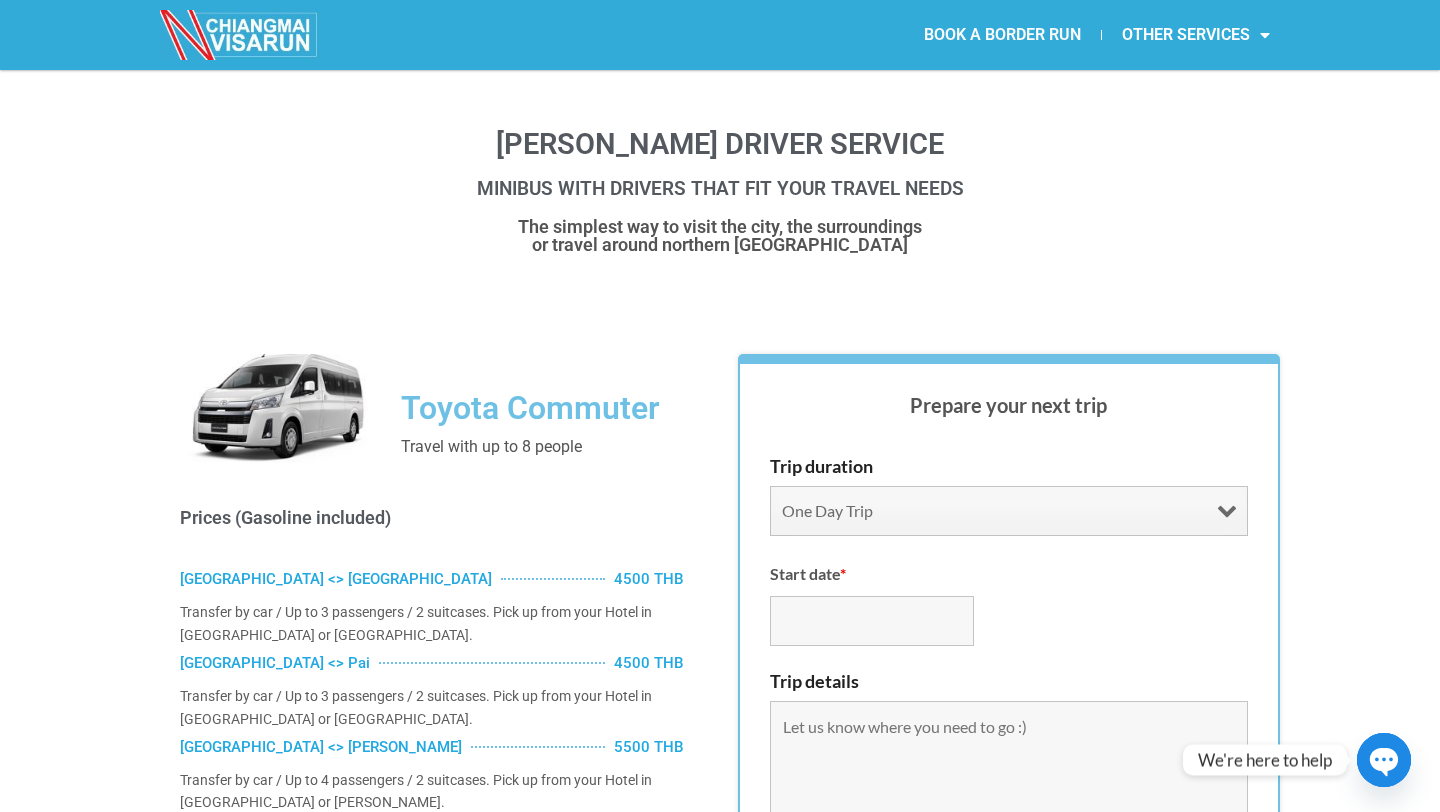 click on "BOOK A BORDER RUN" 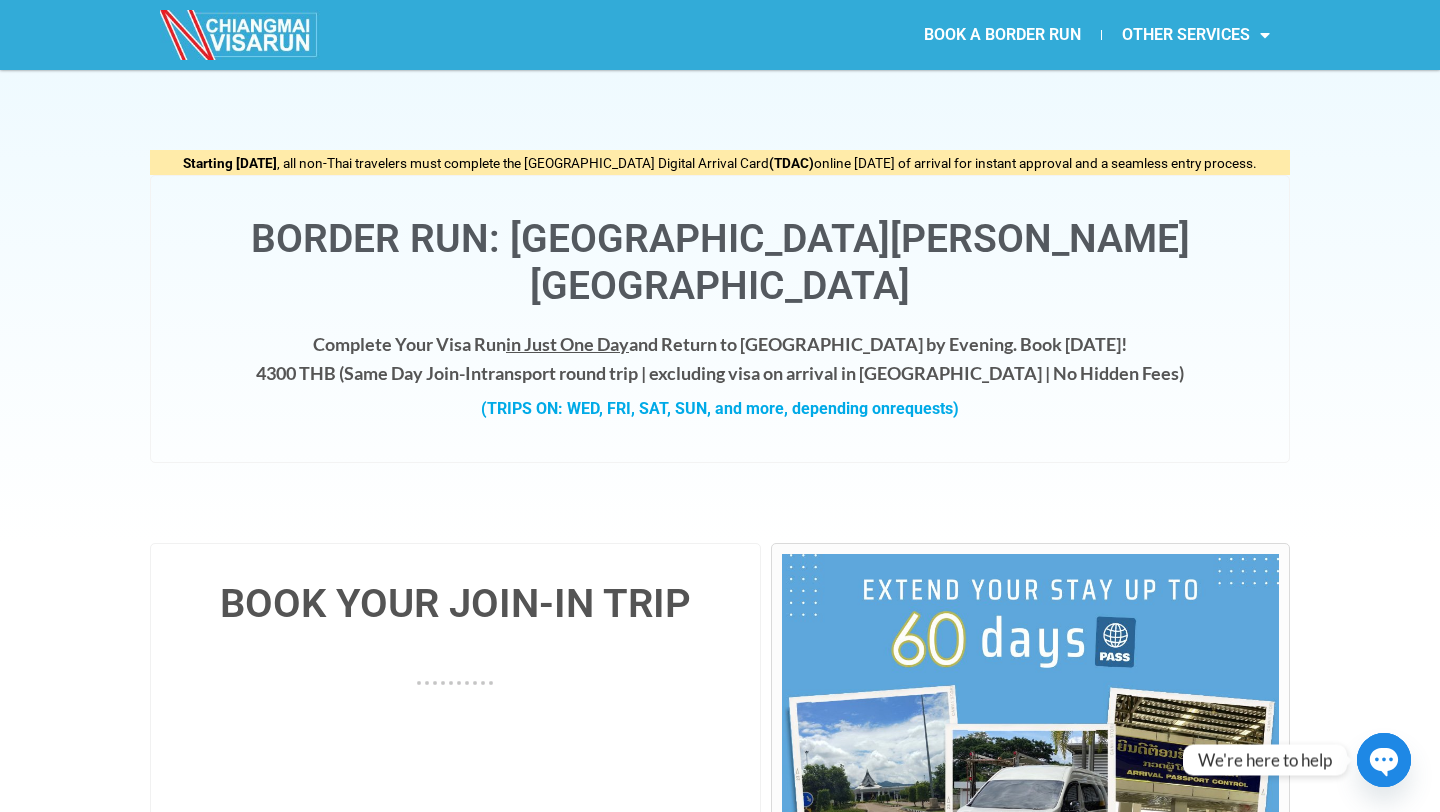 scroll, scrollTop: 0, scrollLeft: 0, axis: both 